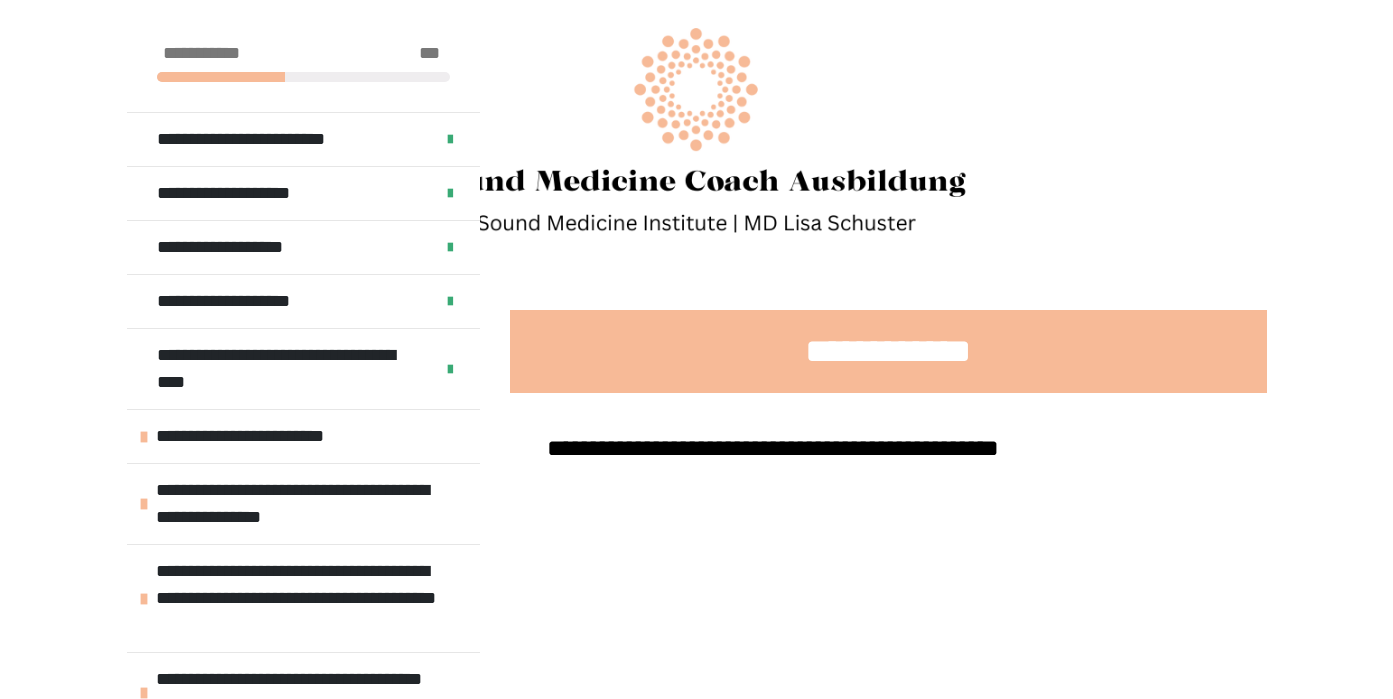 scroll, scrollTop: 2586, scrollLeft: 0, axis: vertical 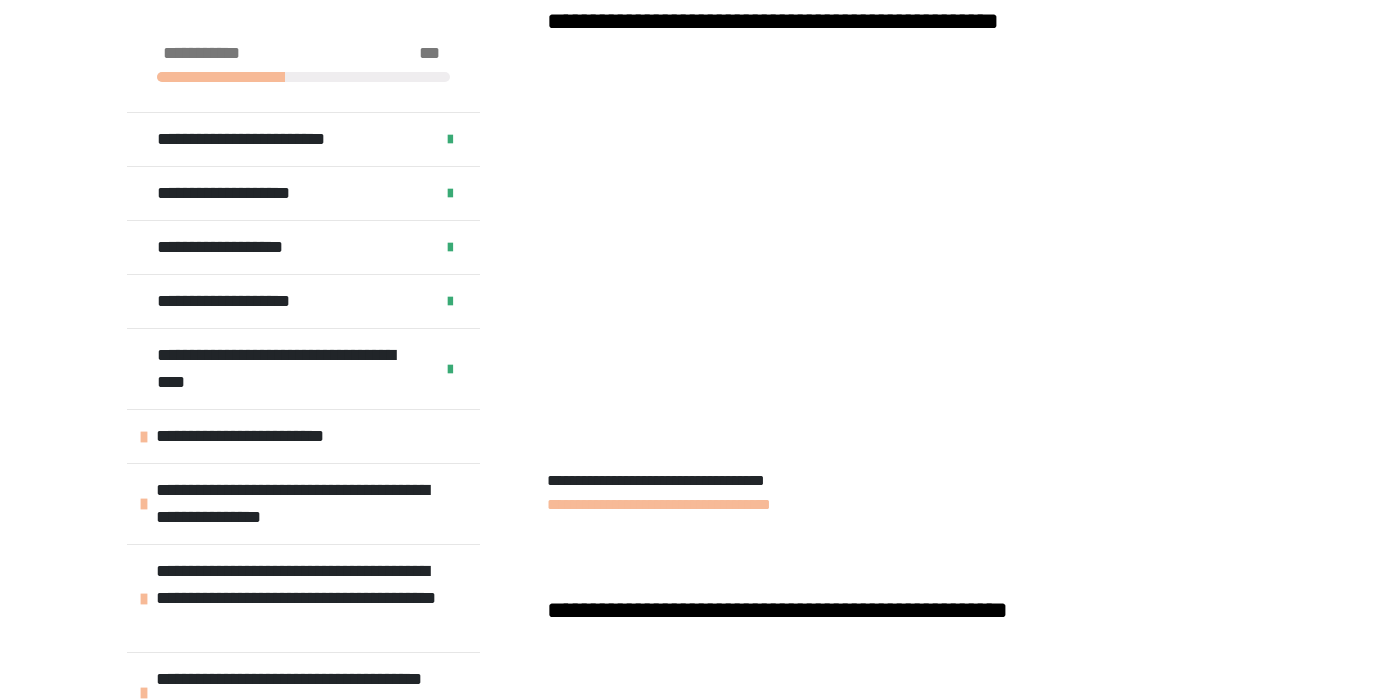 click on "**********" at bounding box center (659, 504) 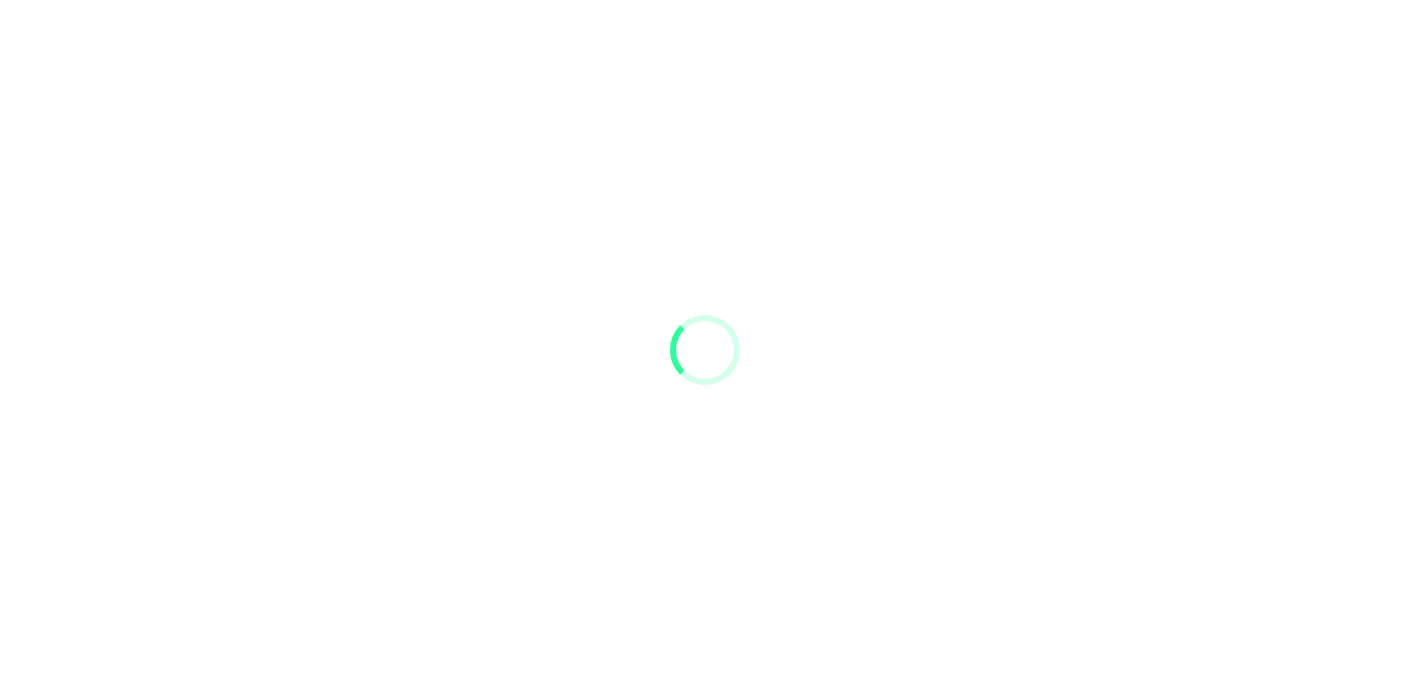 scroll, scrollTop: 0, scrollLeft: 0, axis: both 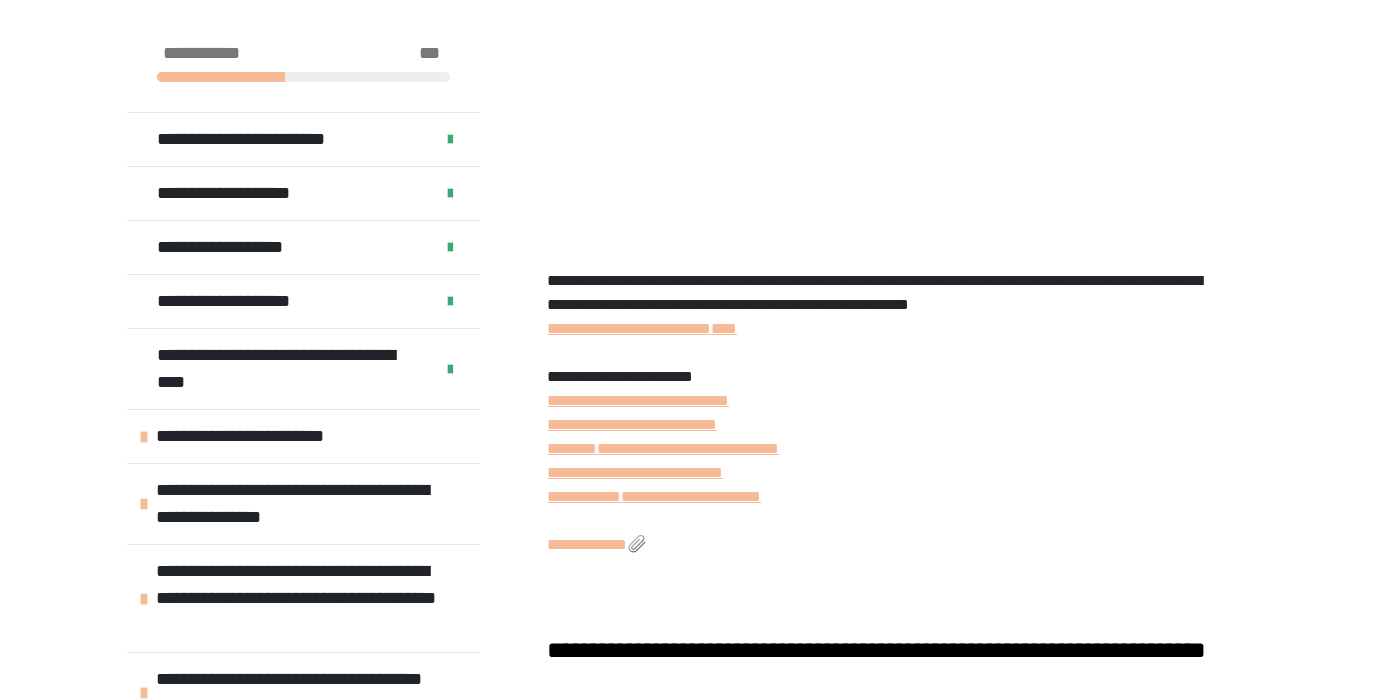 click on "**********" at bounding box center (587, 544) 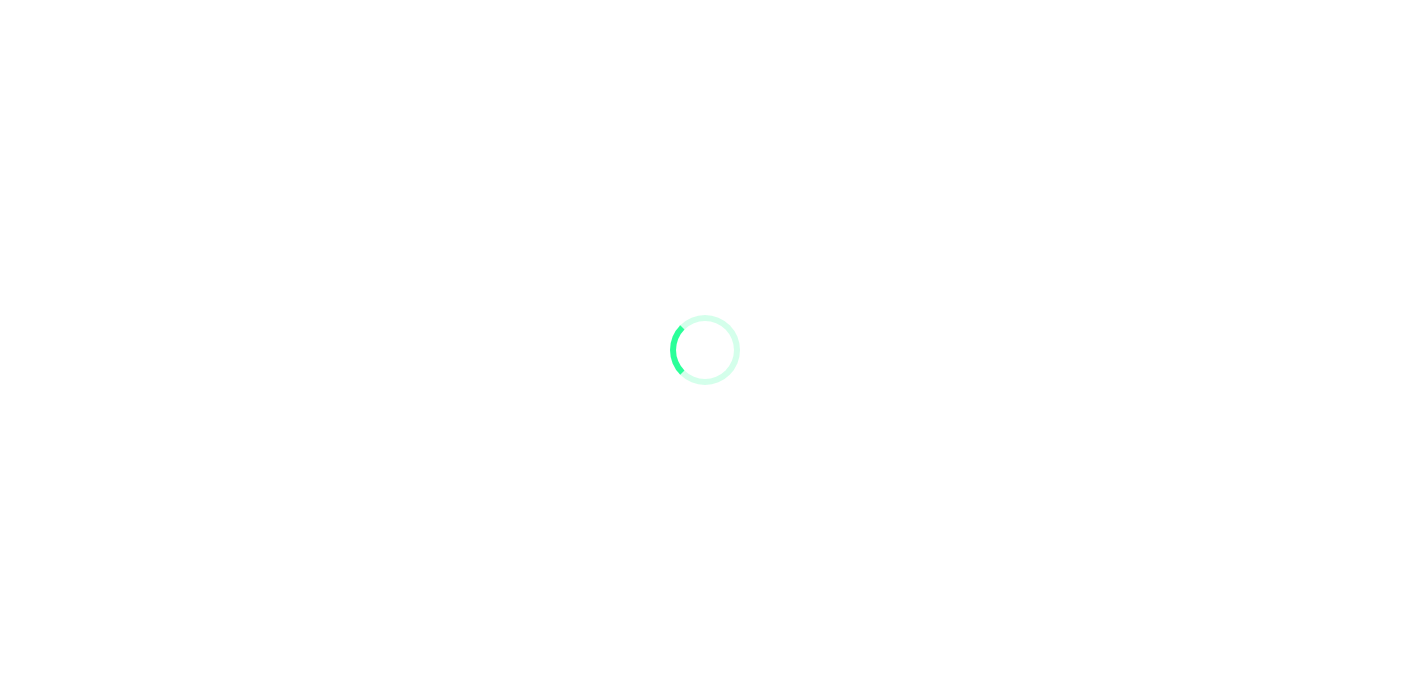 scroll, scrollTop: 0, scrollLeft: 0, axis: both 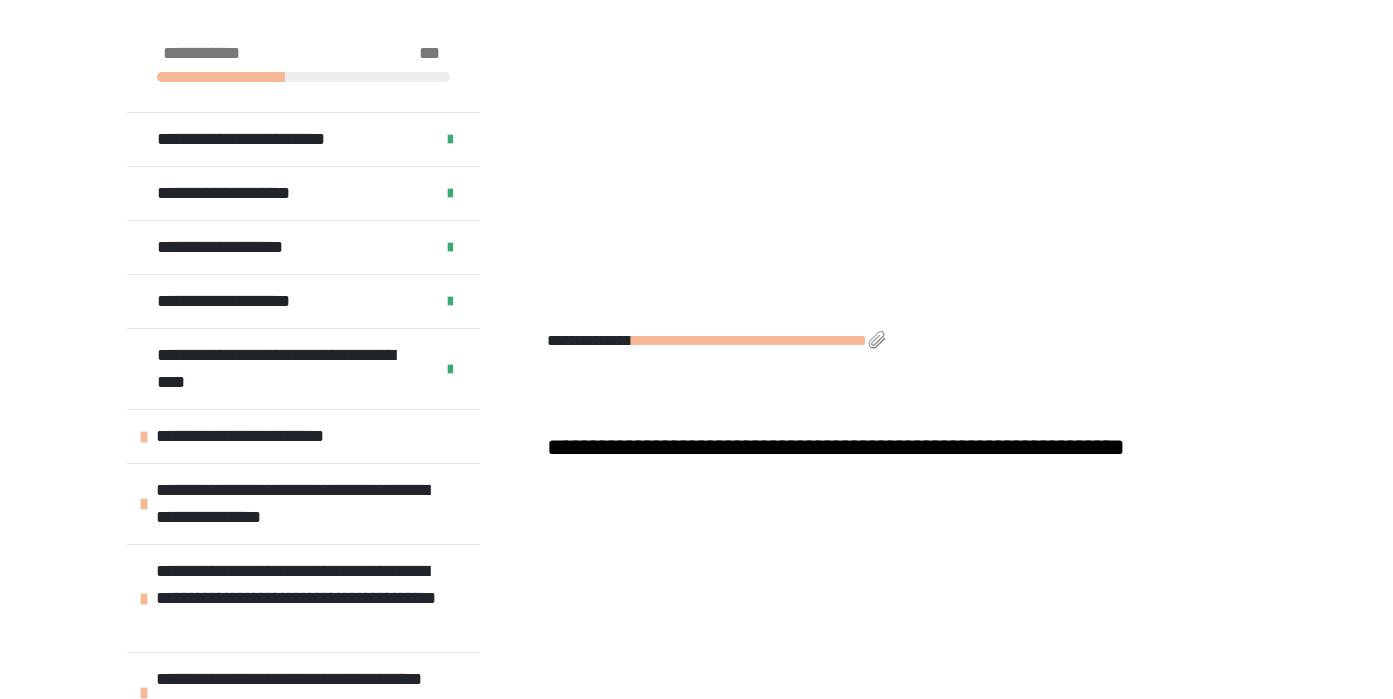 click on "**********" at bounding box center (759, 340) 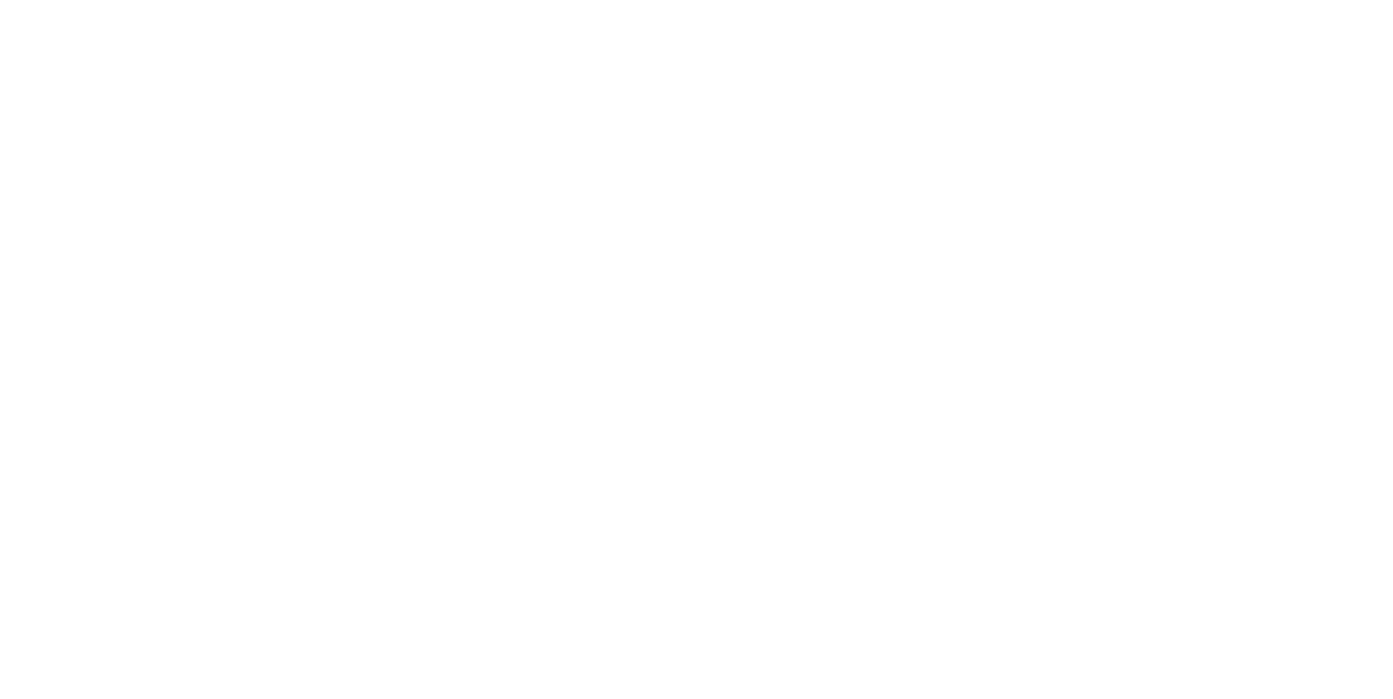 scroll, scrollTop: 0, scrollLeft: 0, axis: both 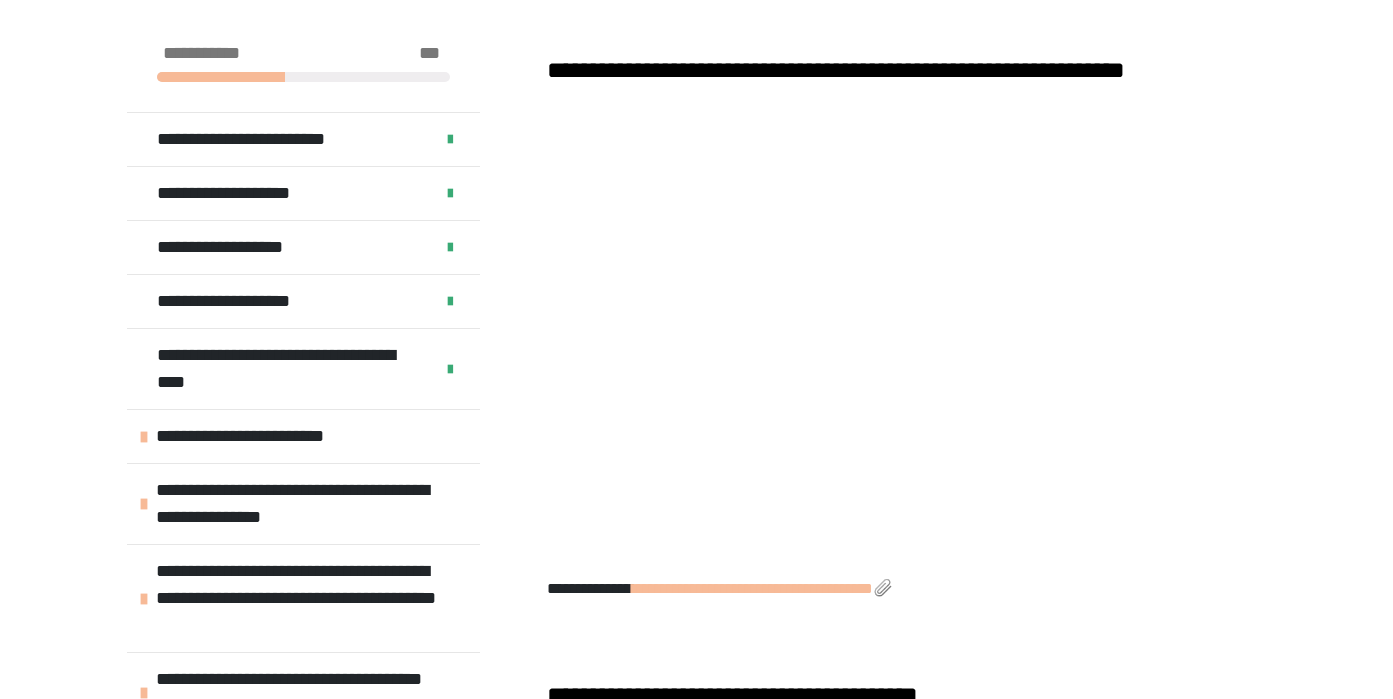 click on "**********" at bounding box center [762, 588] 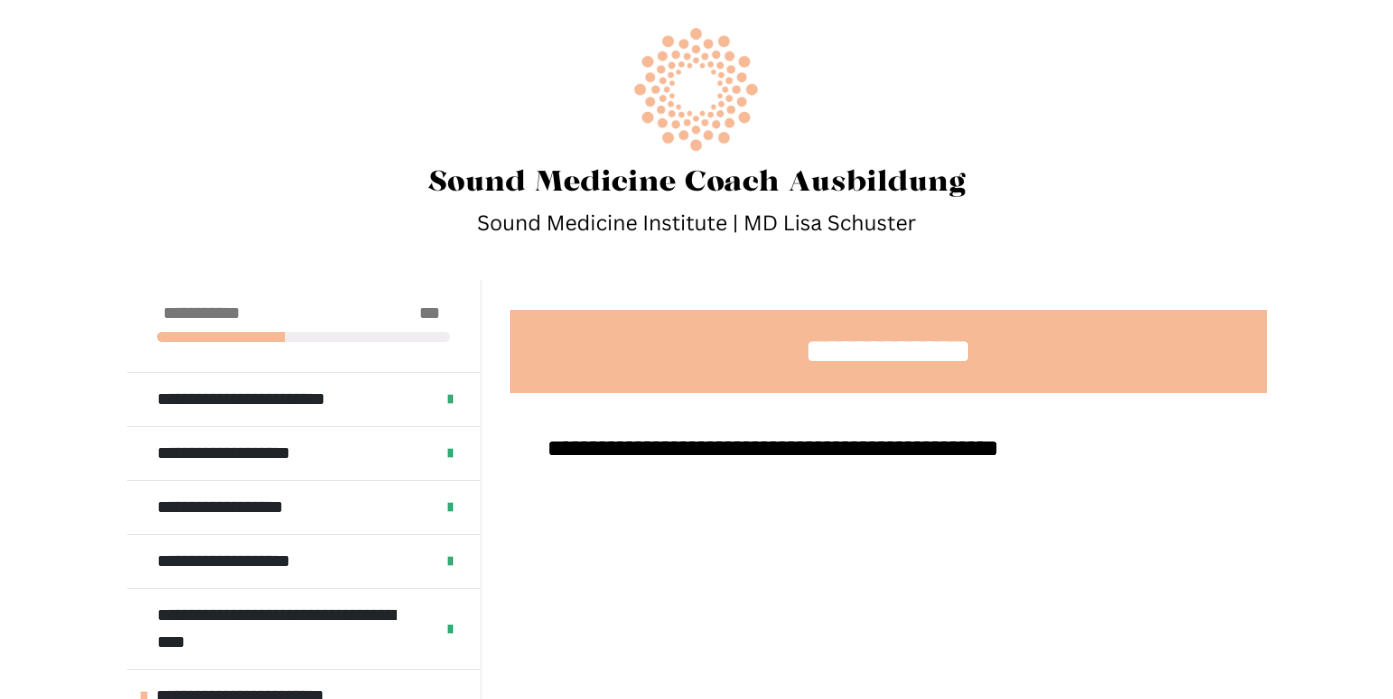 scroll, scrollTop: 1, scrollLeft: 0, axis: vertical 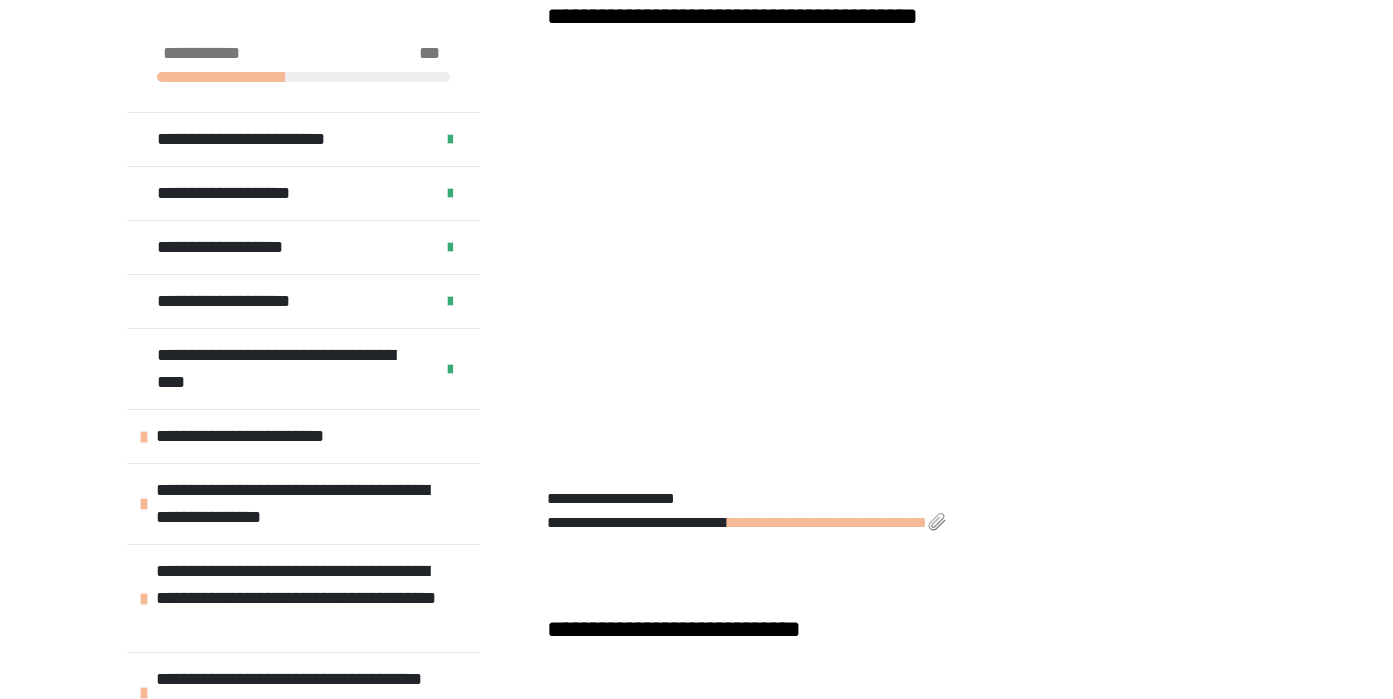 click on "**********" at bounding box center (837, 522) 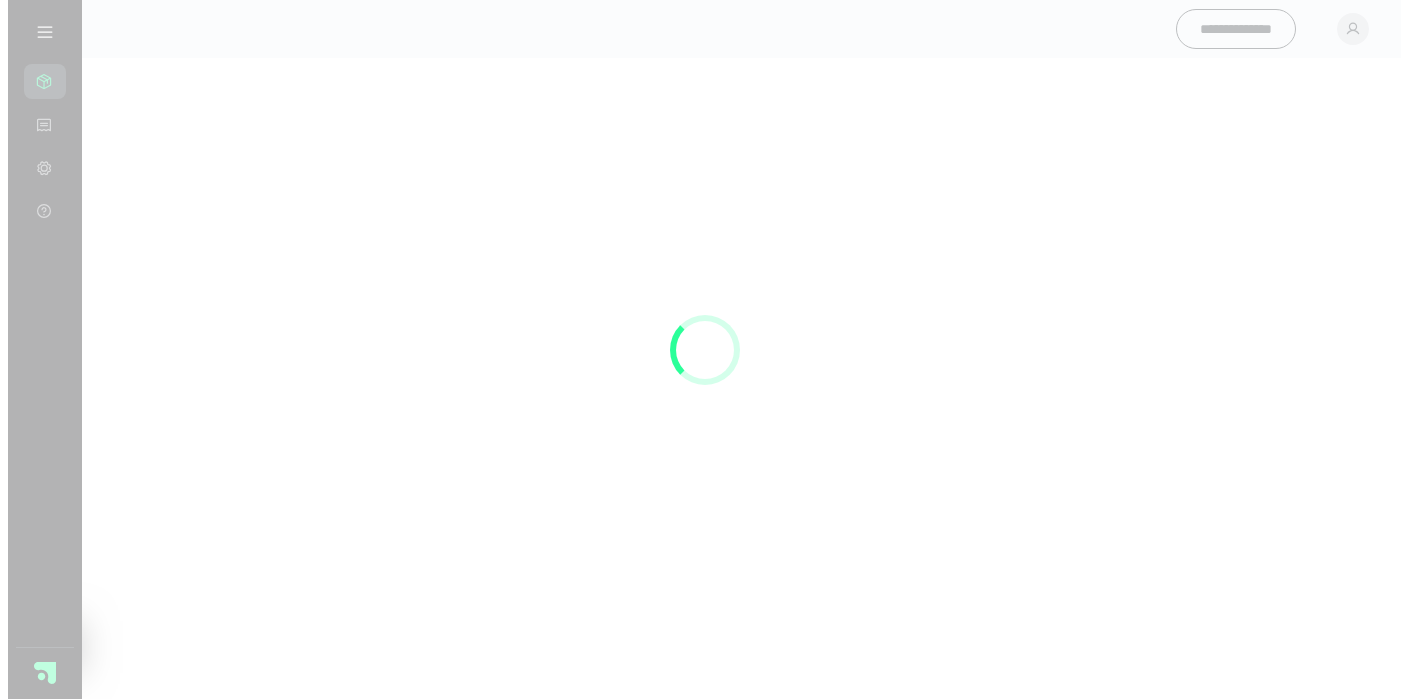 scroll, scrollTop: 0, scrollLeft: 0, axis: both 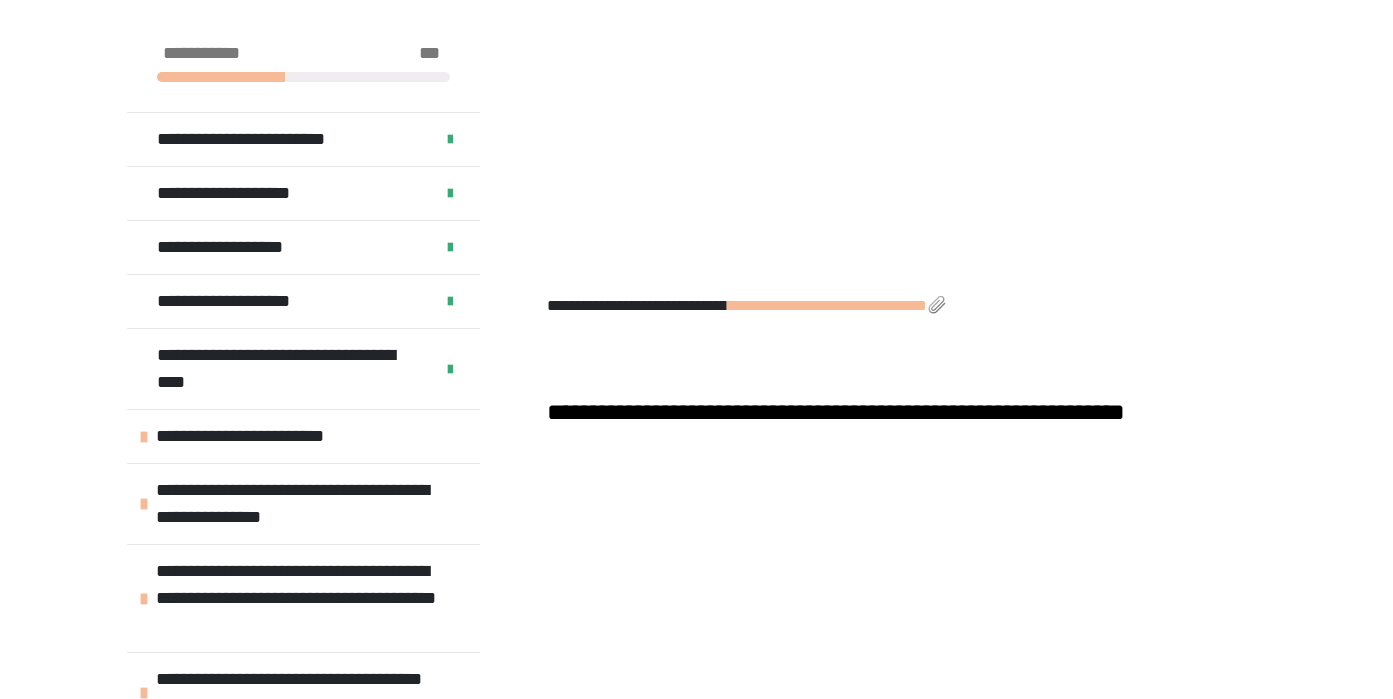click on "**********" at bounding box center [837, 305] 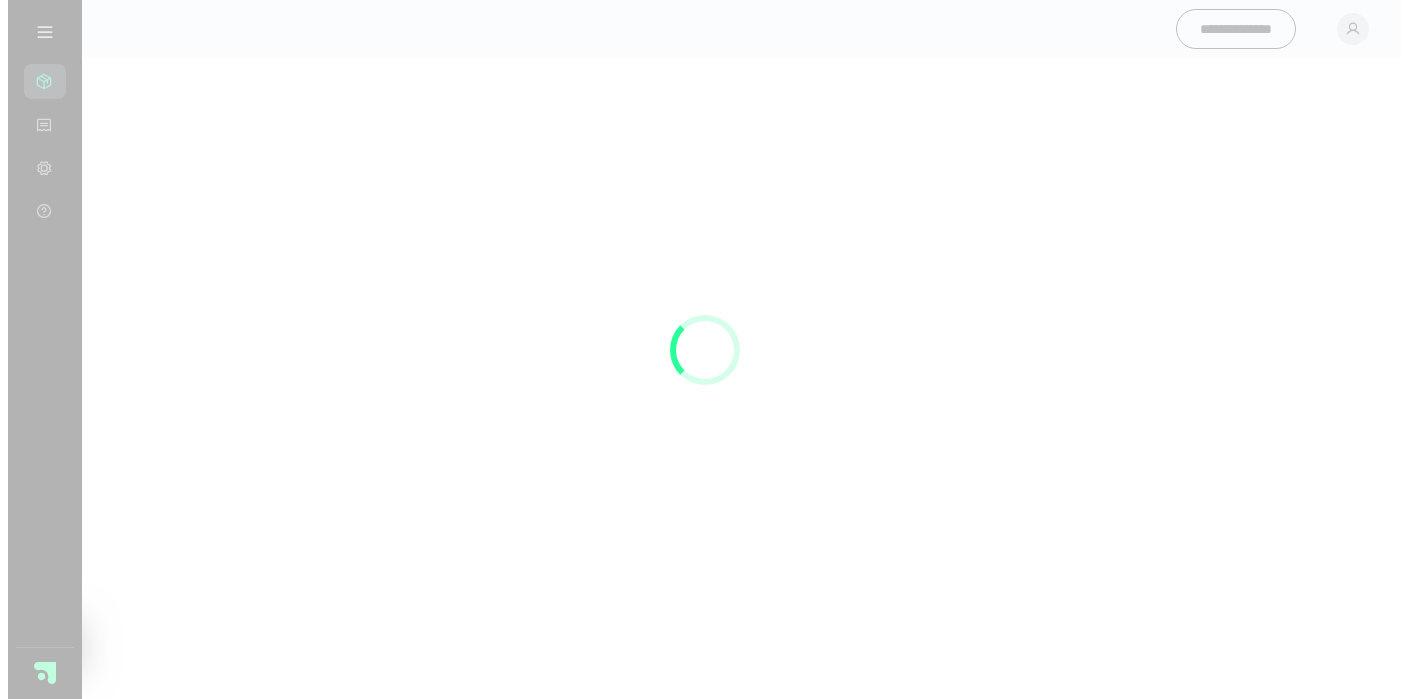 scroll, scrollTop: 0, scrollLeft: 0, axis: both 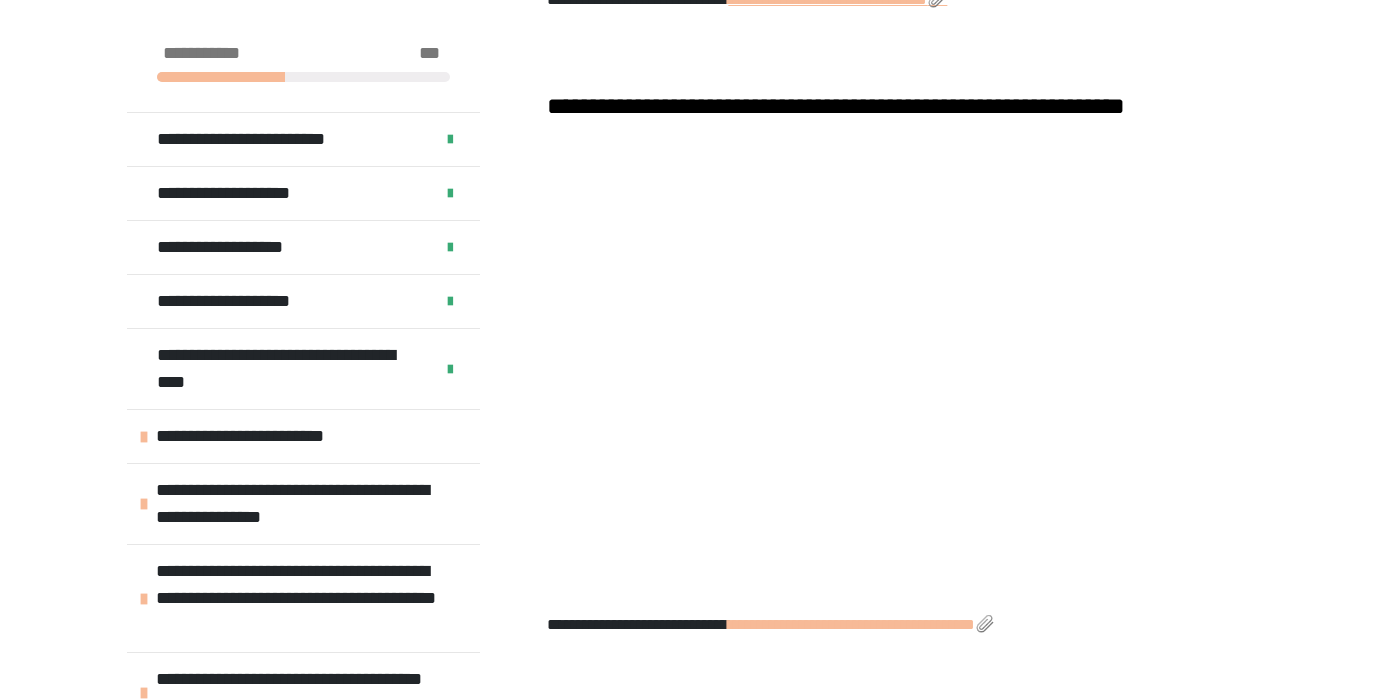 click on "**********" at bounding box center (861, 624) 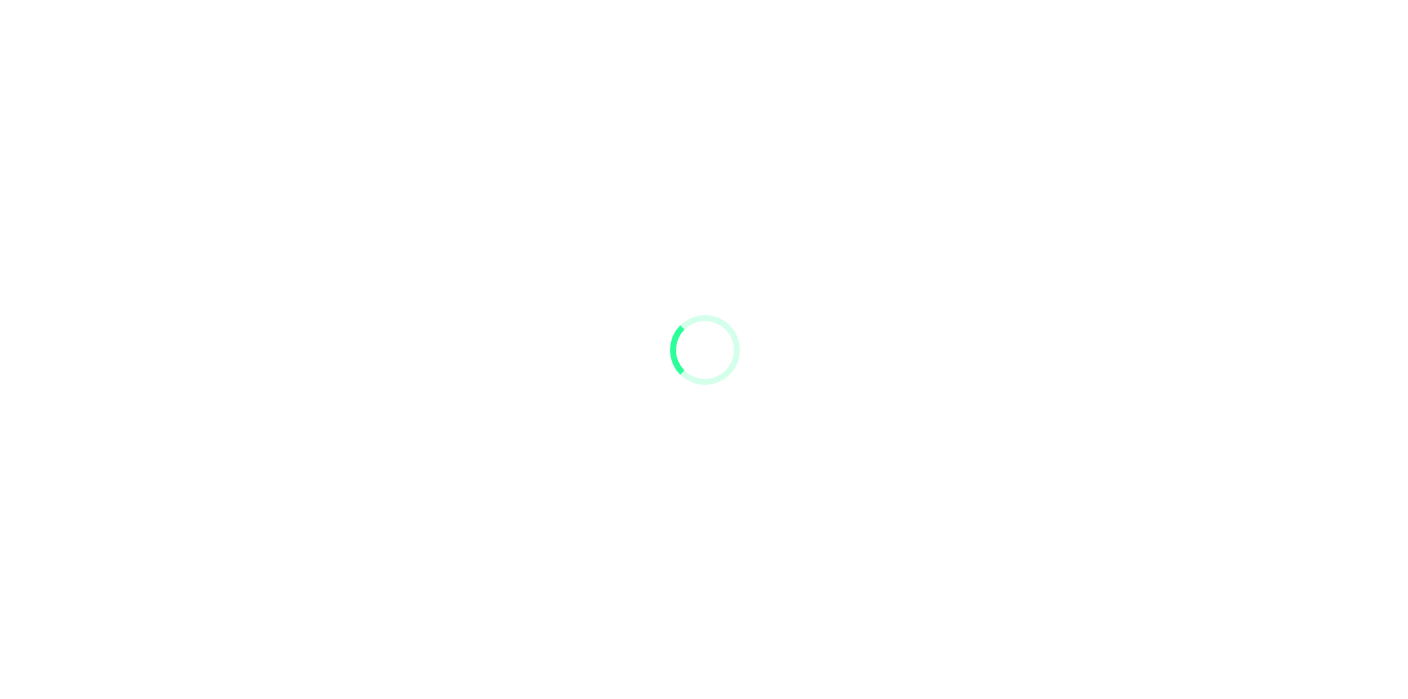 scroll, scrollTop: 0, scrollLeft: 0, axis: both 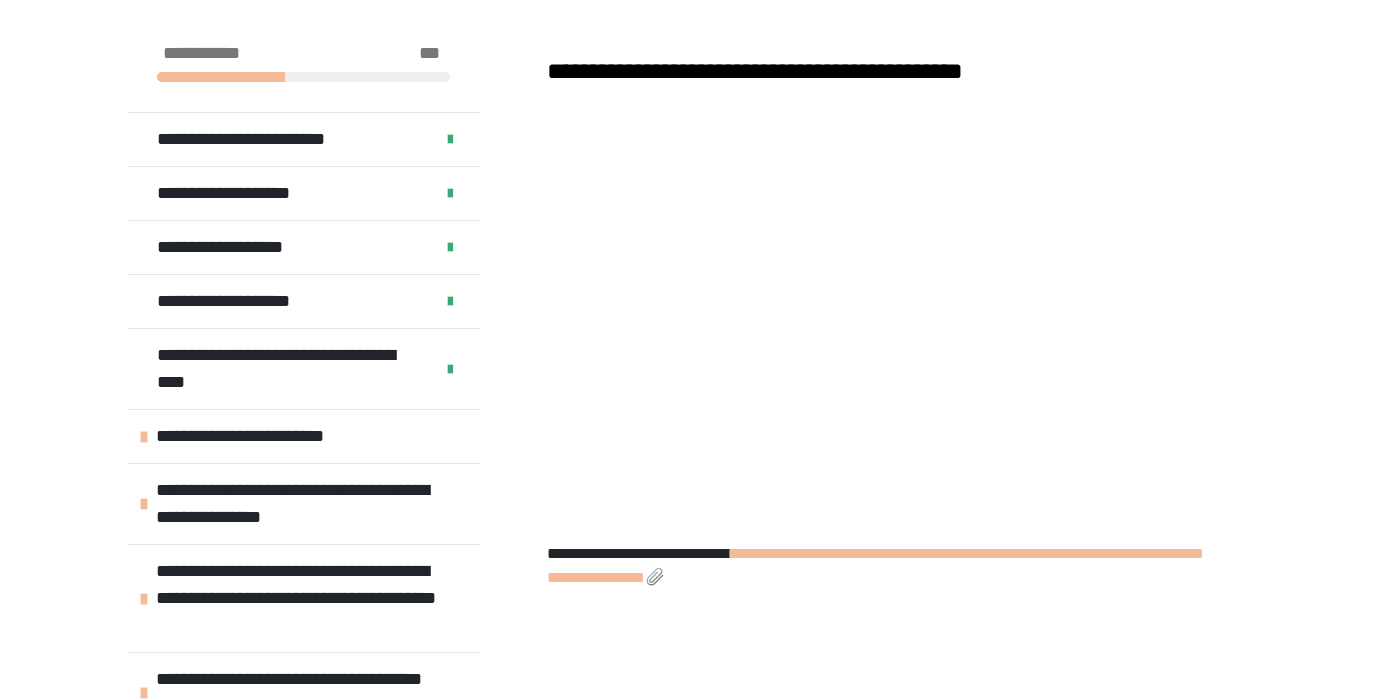 click on "**********" at bounding box center [875, 565] 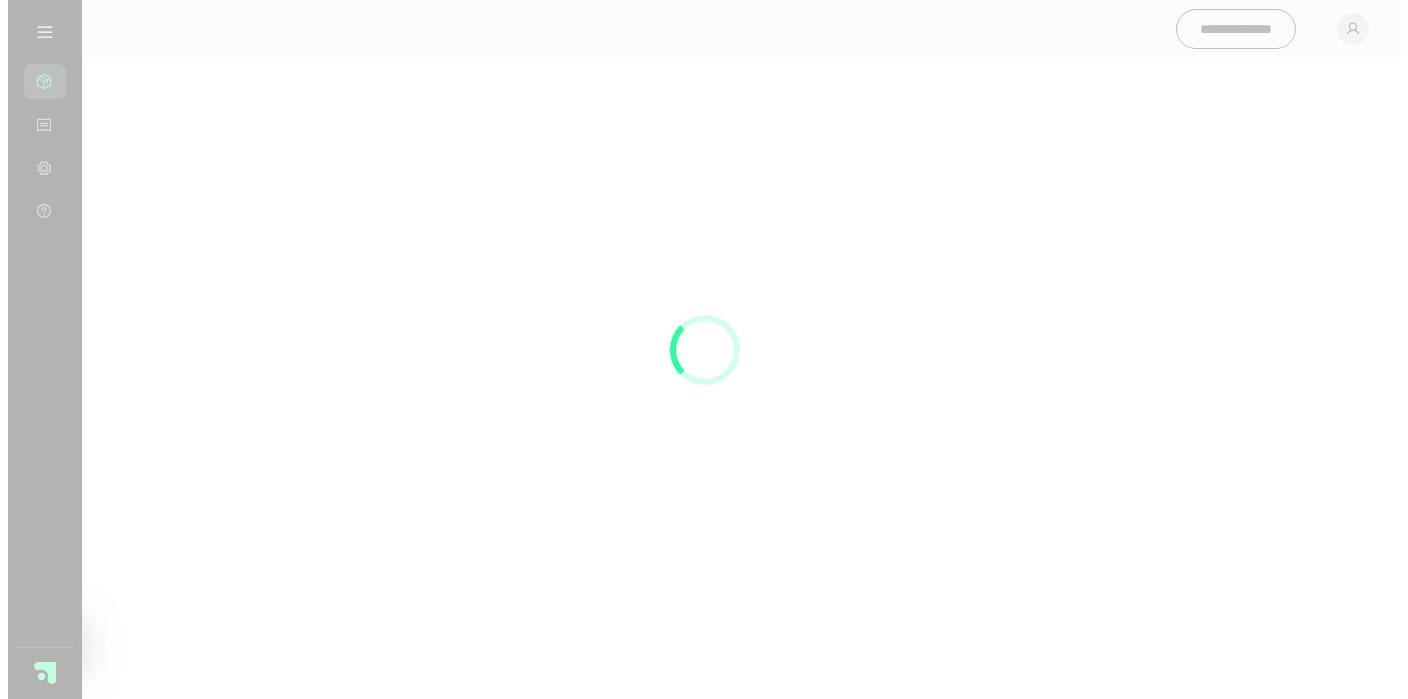 scroll, scrollTop: 0, scrollLeft: 0, axis: both 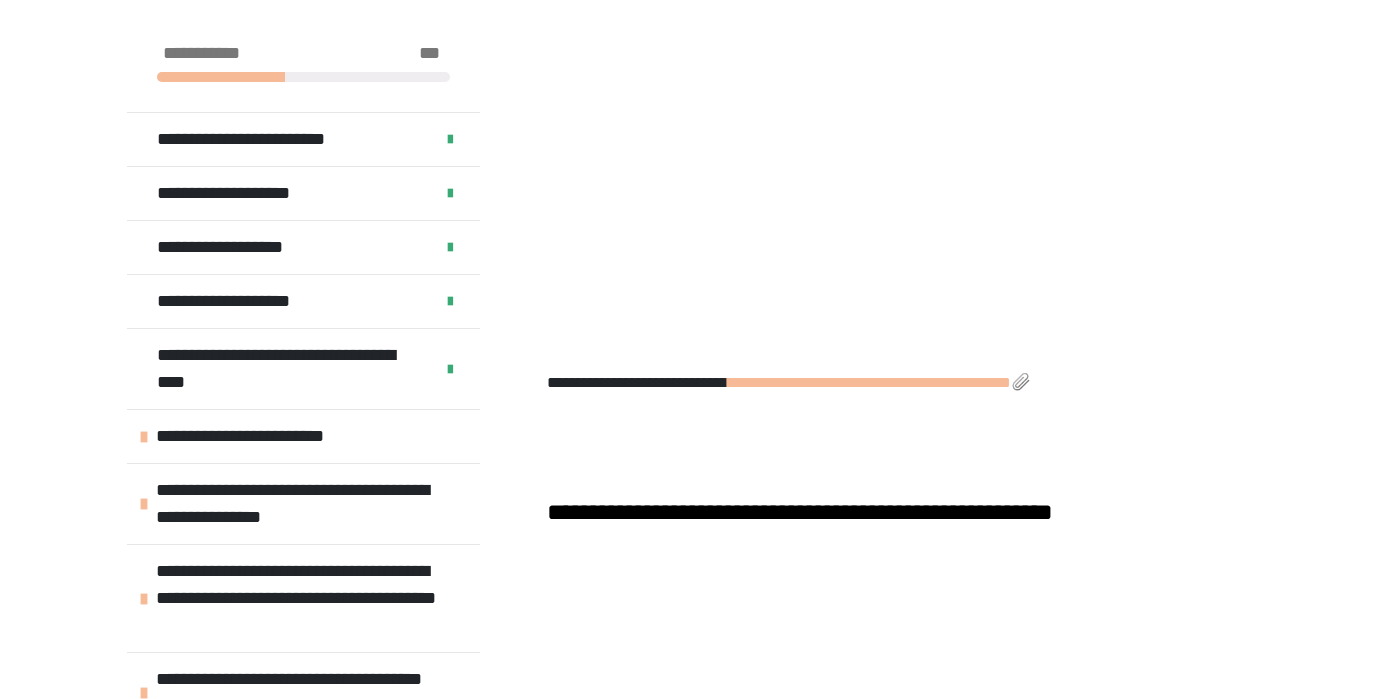 click on "**********" at bounding box center [879, 382] 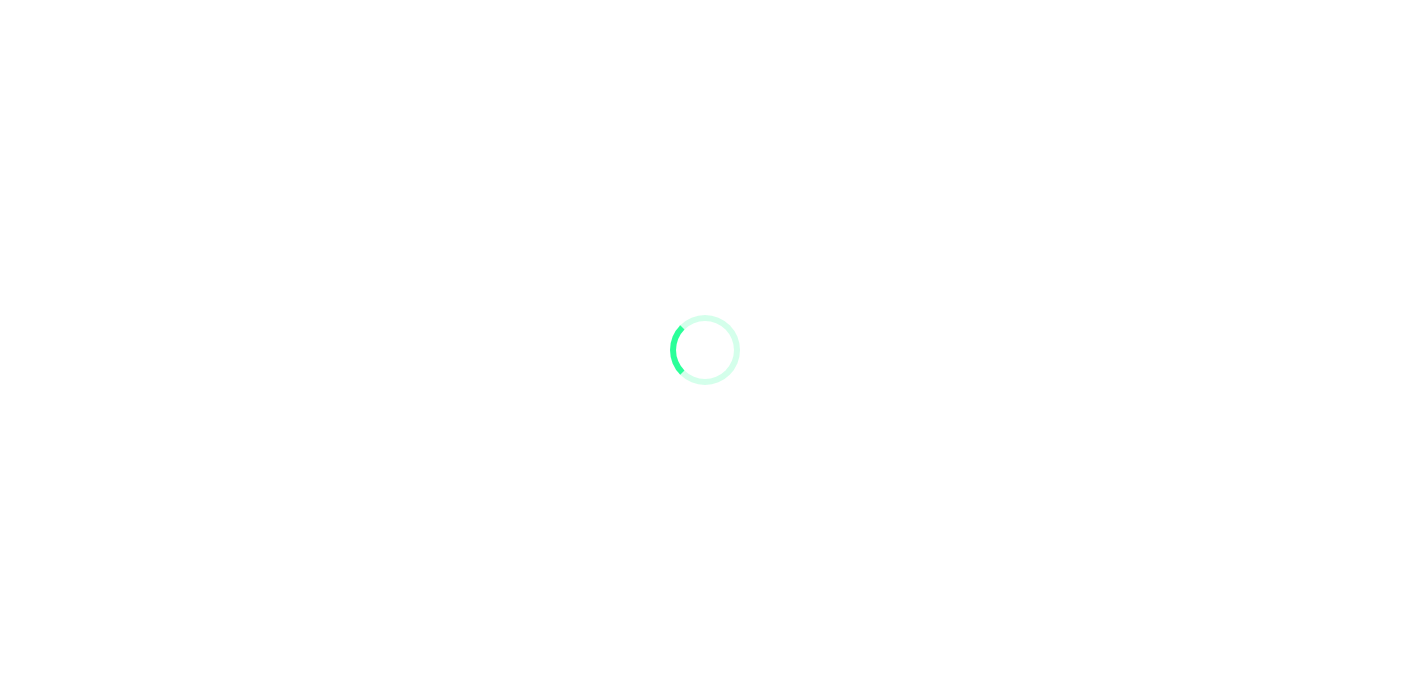 scroll, scrollTop: 0, scrollLeft: 0, axis: both 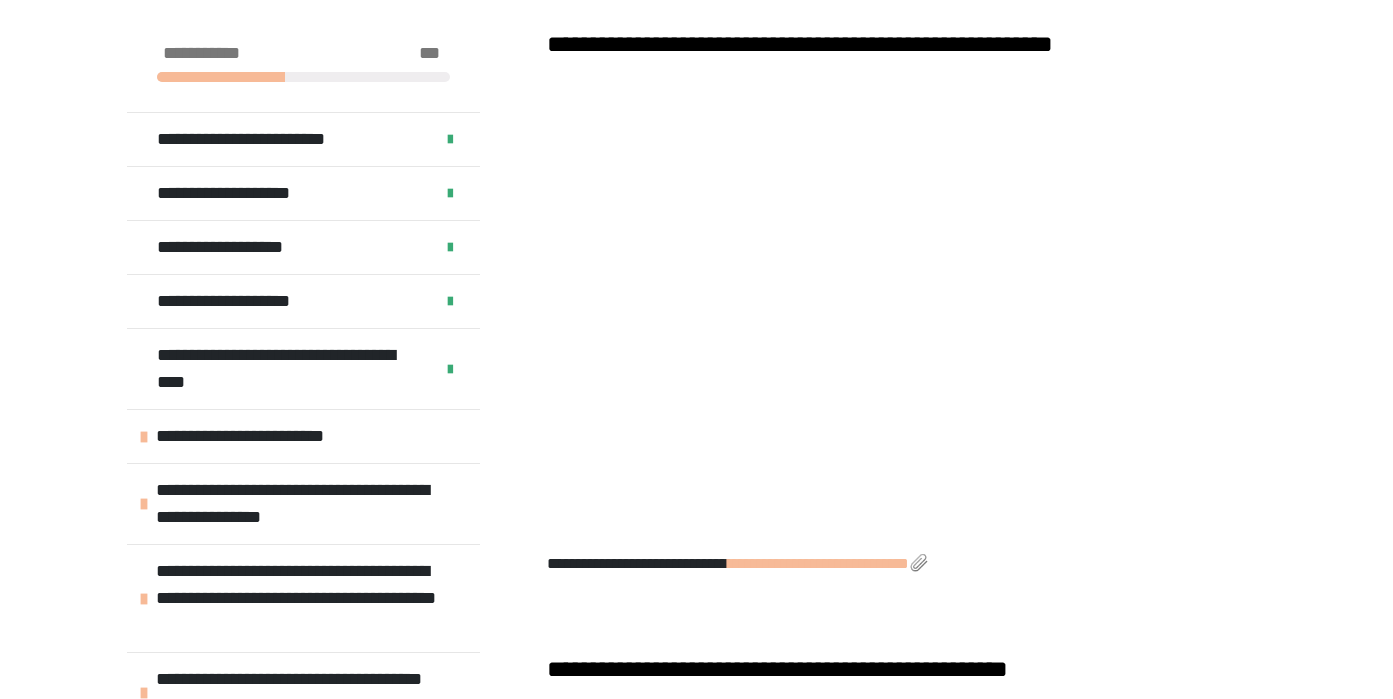 click on "**********" at bounding box center [828, 563] 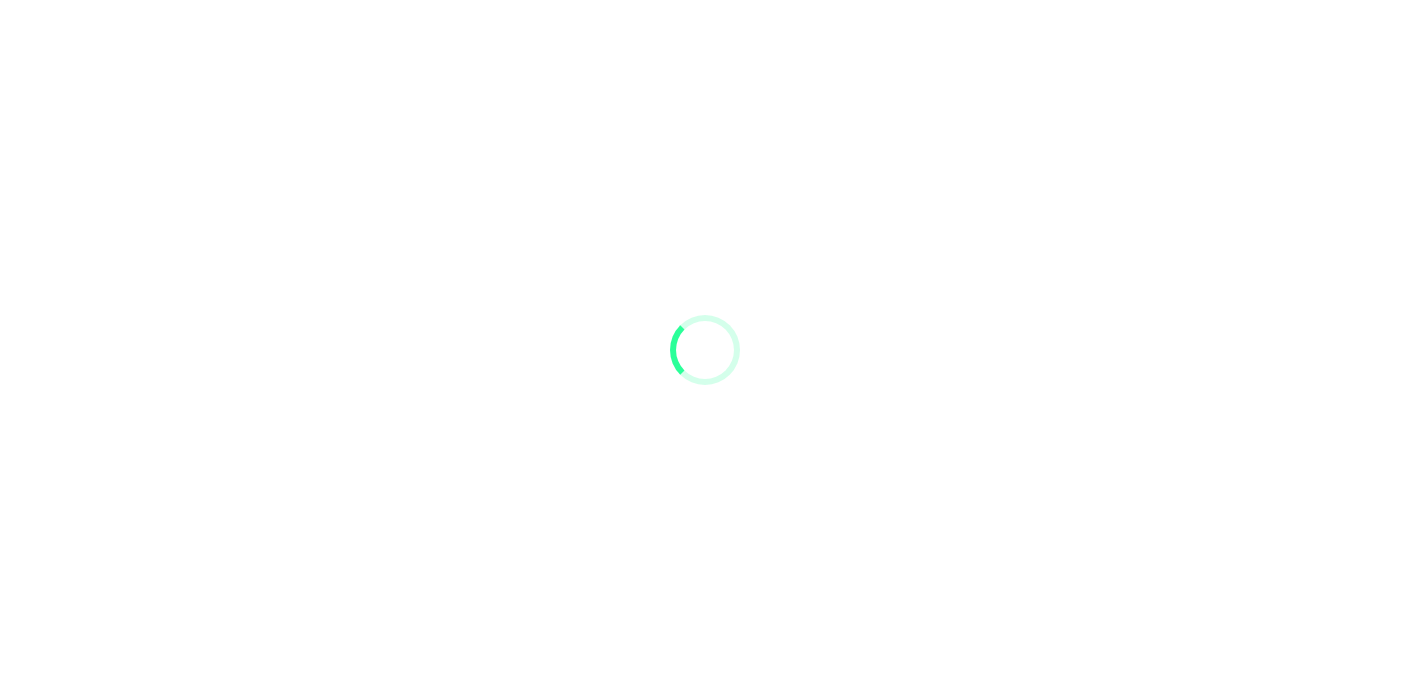 scroll, scrollTop: 0, scrollLeft: 0, axis: both 